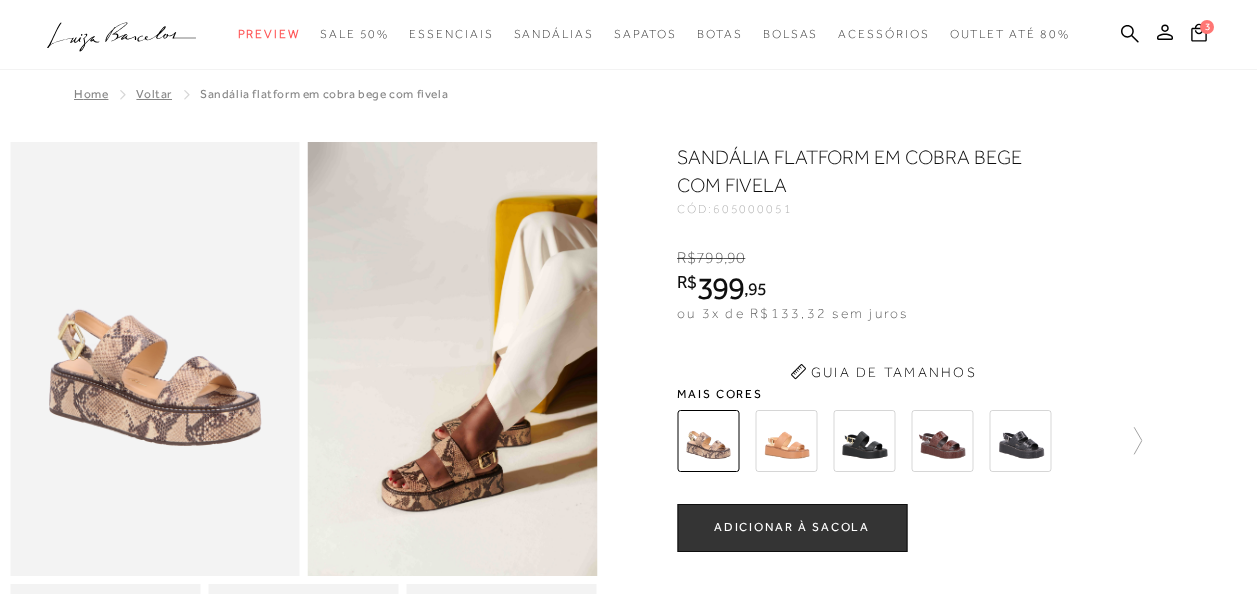 scroll, scrollTop: 600, scrollLeft: 0, axis: vertical 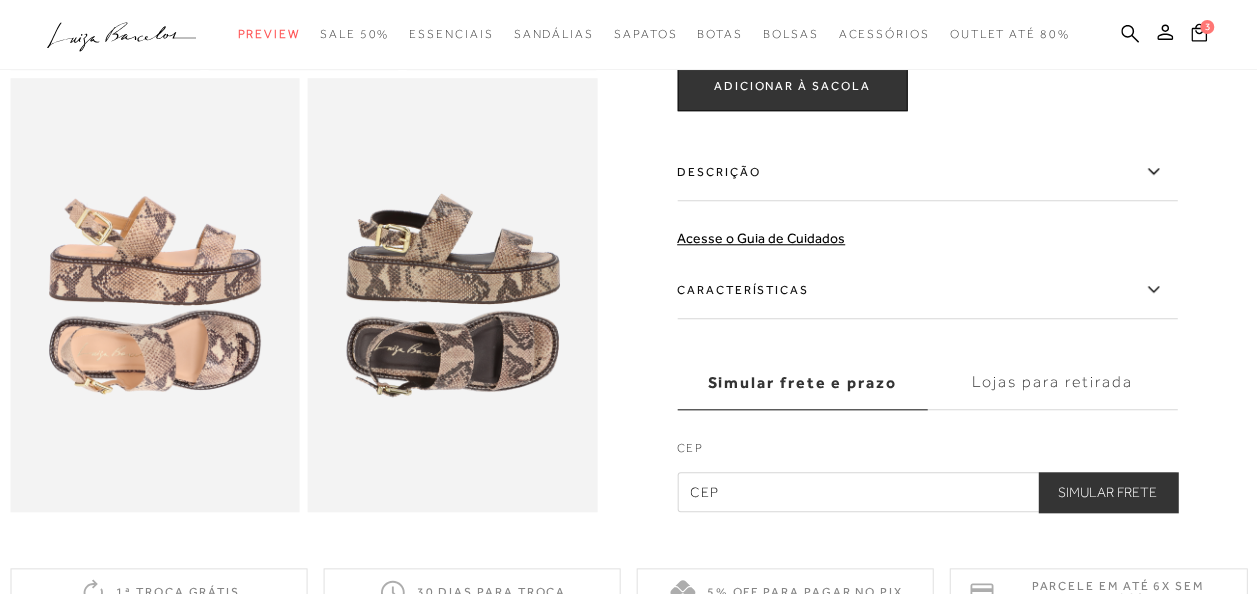 click on "Características" at bounding box center (927, 290) 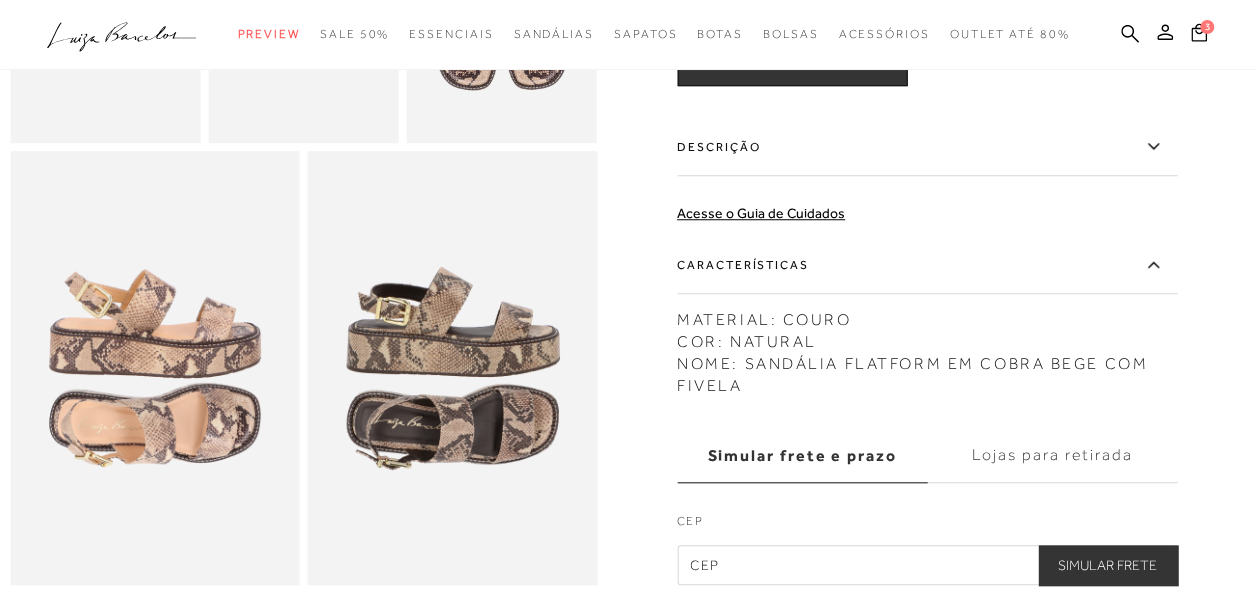 scroll, scrollTop: 600, scrollLeft: 0, axis: vertical 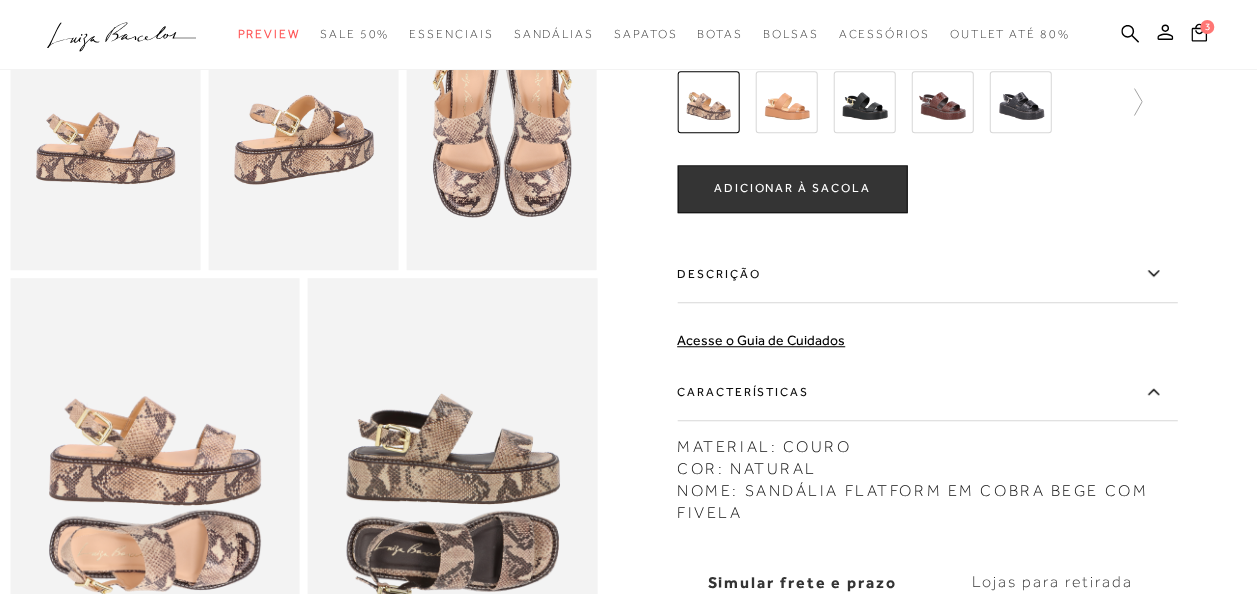 click at bounding box center (942, 102) 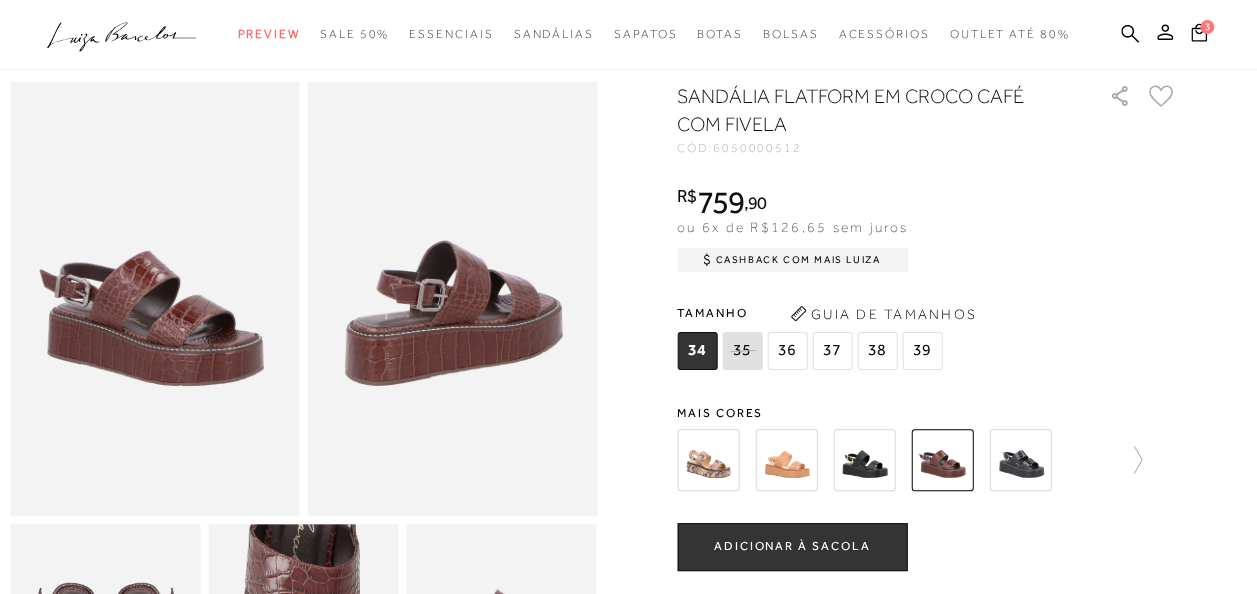 scroll, scrollTop: 100, scrollLeft: 0, axis: vertical 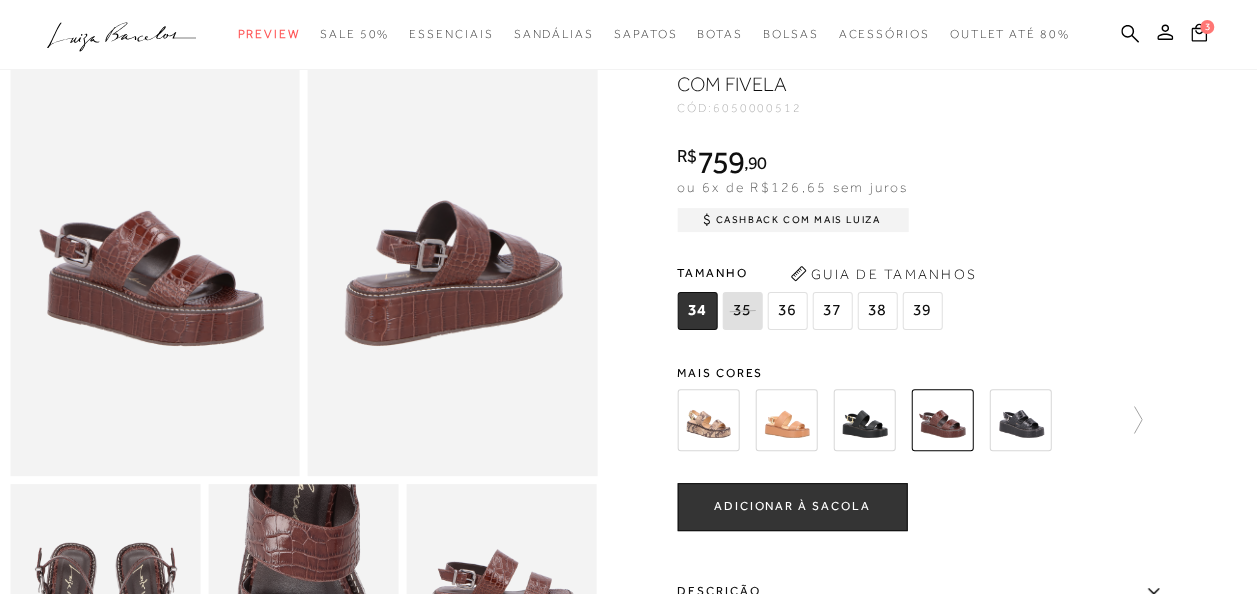click at bounding box center (1020, 420) 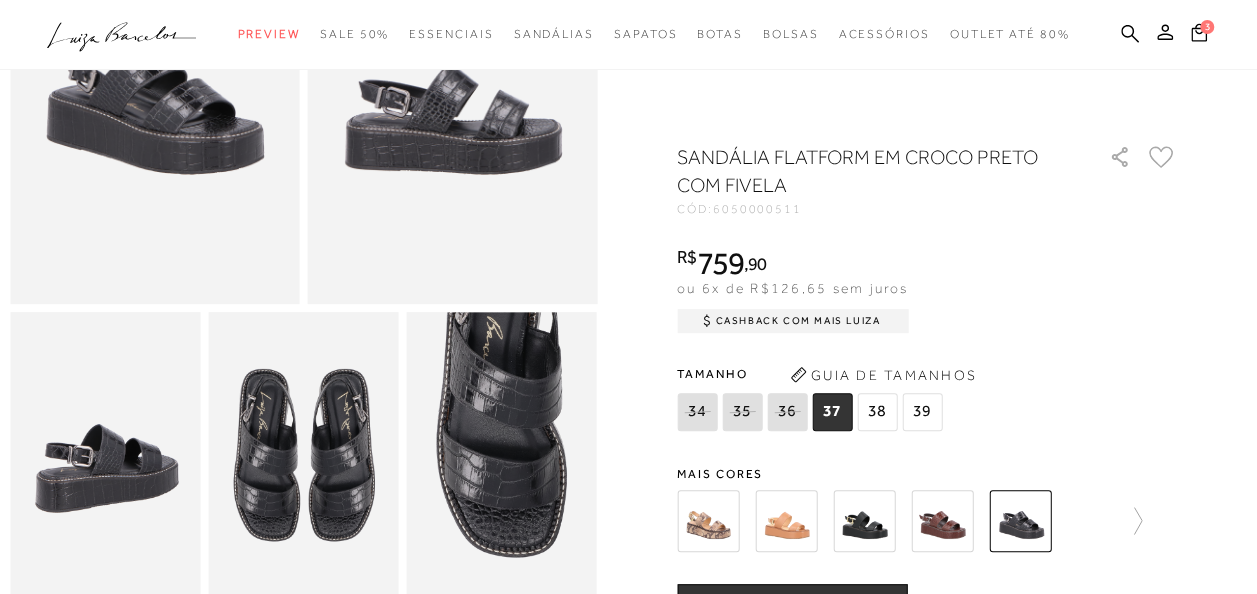 scroll, scrollTop: 400, scrollLeft: 0, axis: vertical 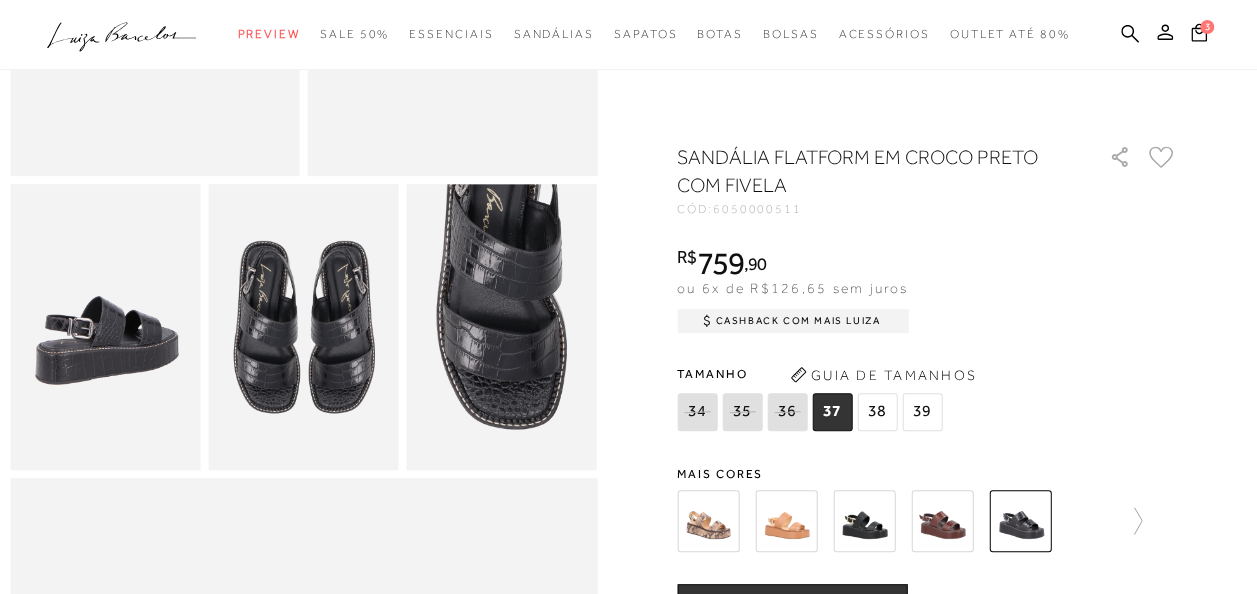 click at bounding box center (786, 521) 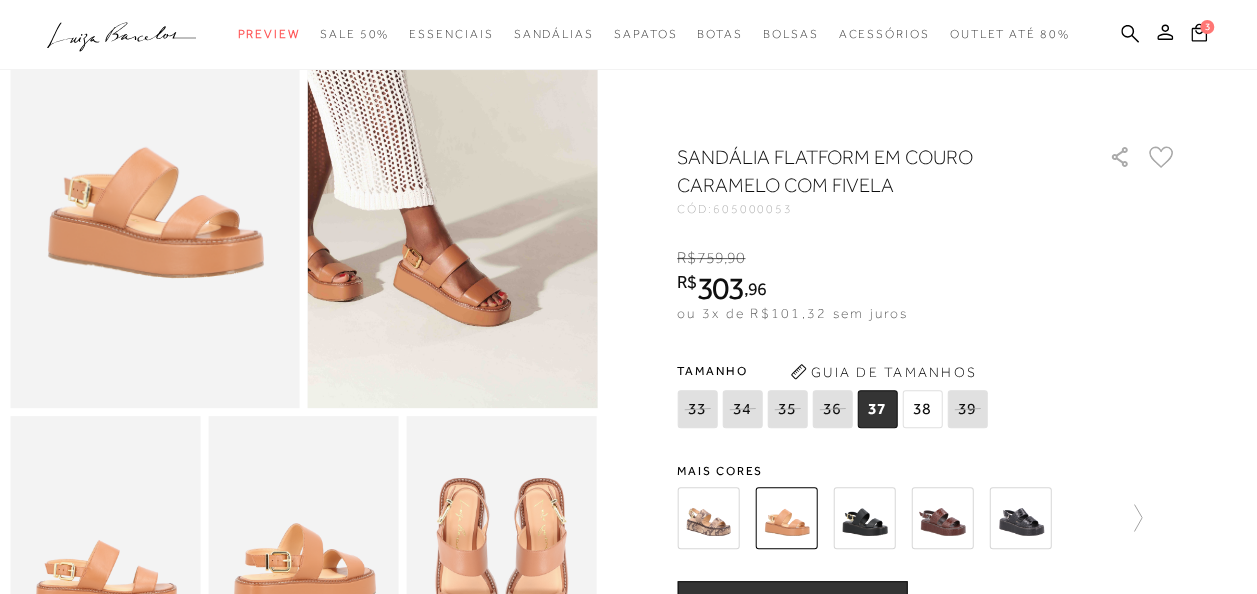 scroll, scrollTop: 200, scrollLeft: 0, axis: vertical 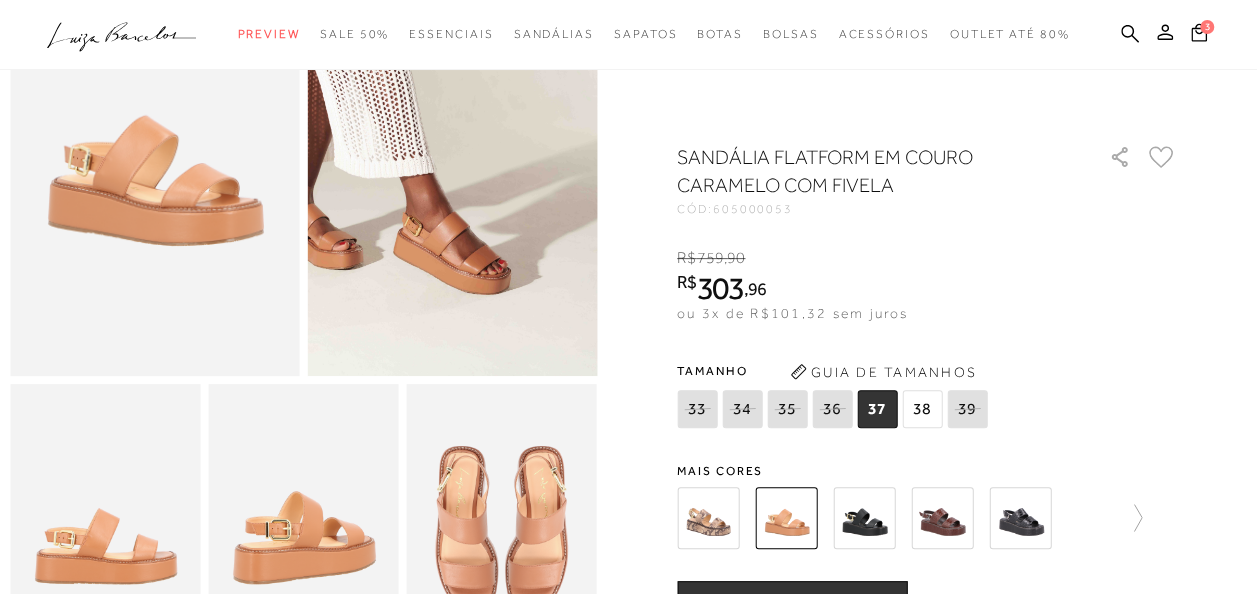 click at bounding box center [708, 518] 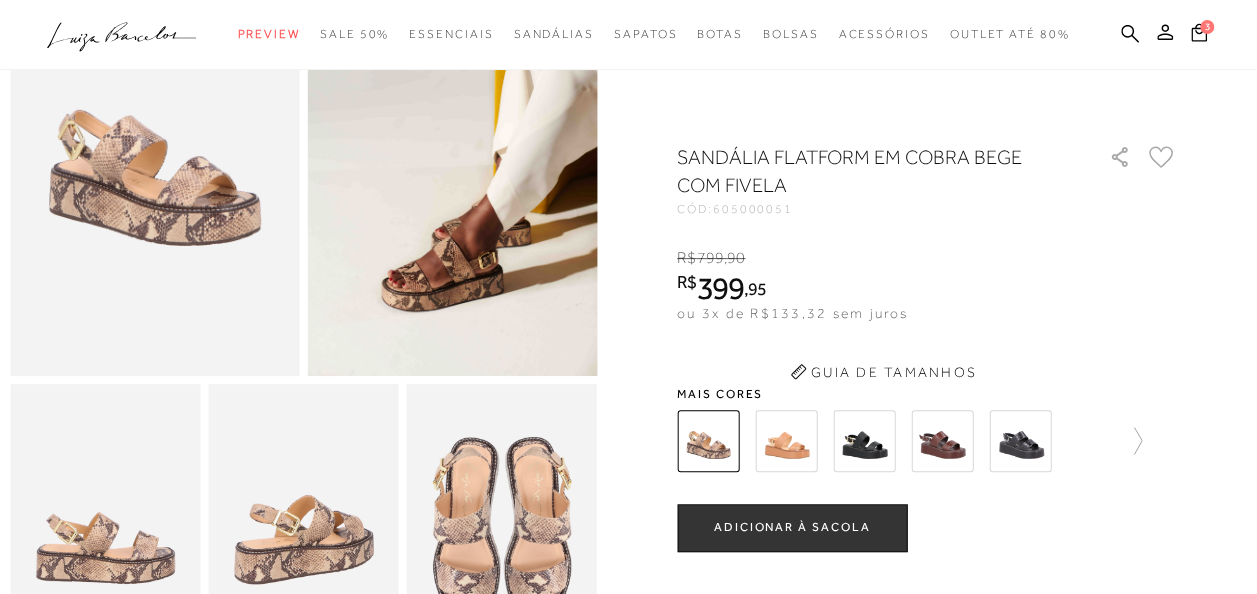 scroll, scrollTop: 0, scrollLeft: 0, axis: both 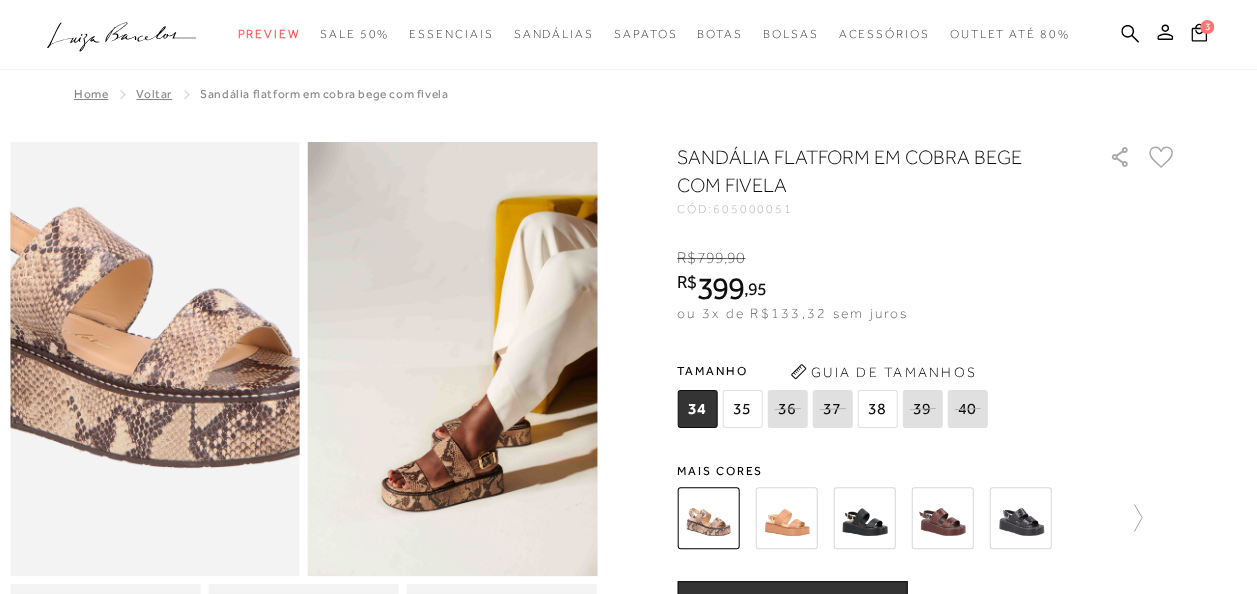 click at bounding box center (127, 294) 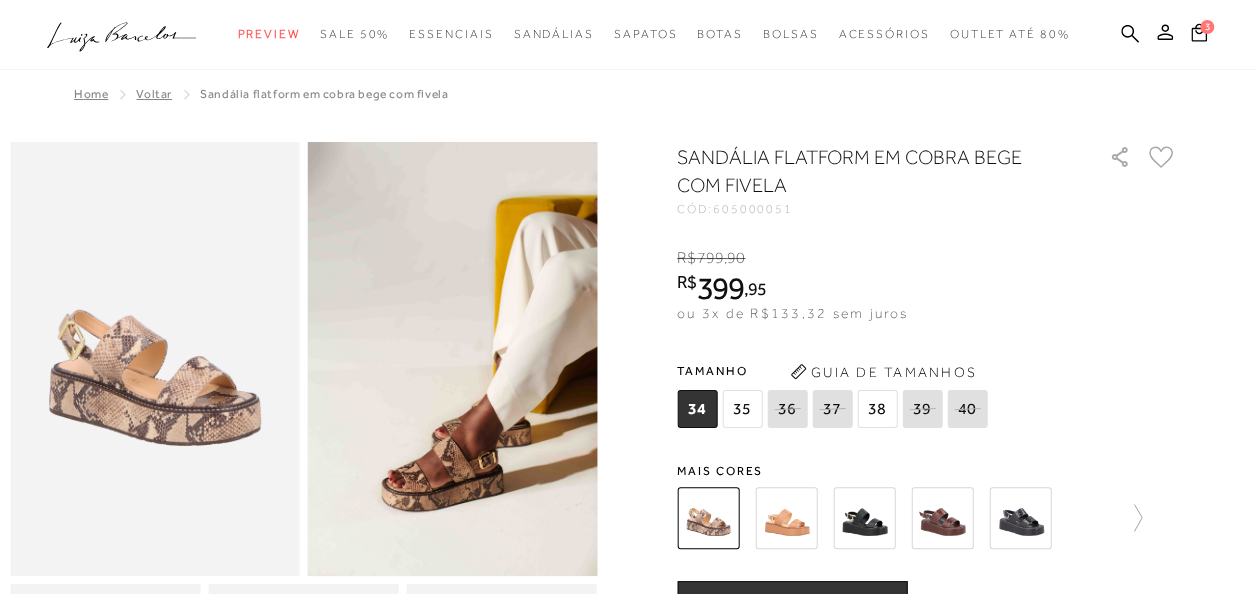 click at bounding box center (864, 518) 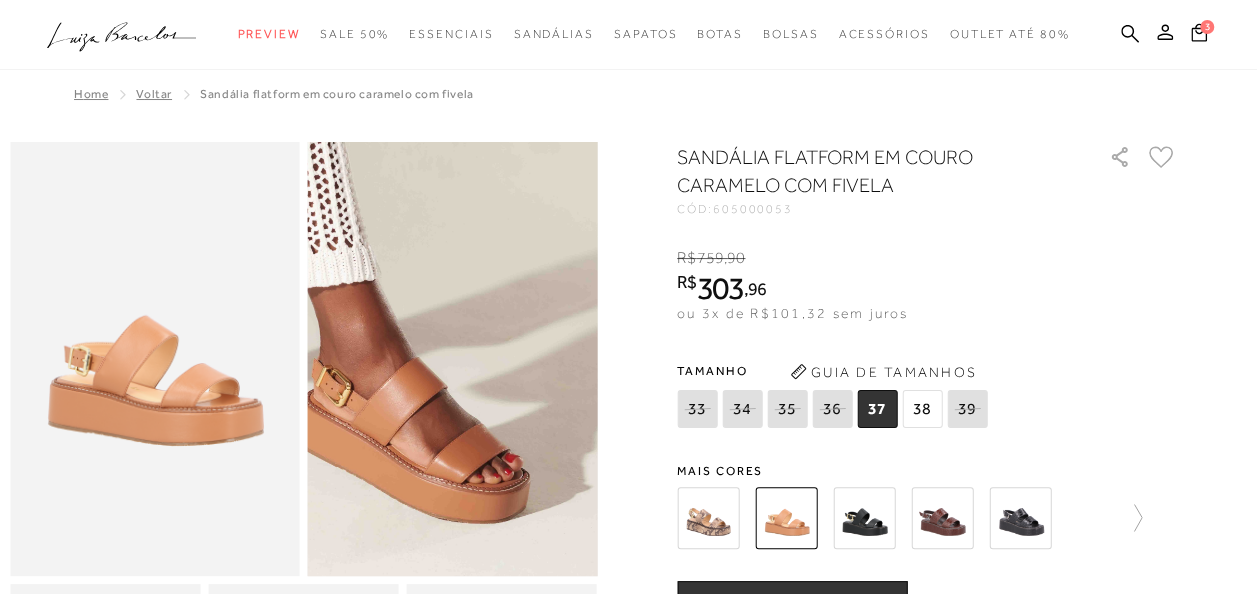 click at bounding box center (412, 252) 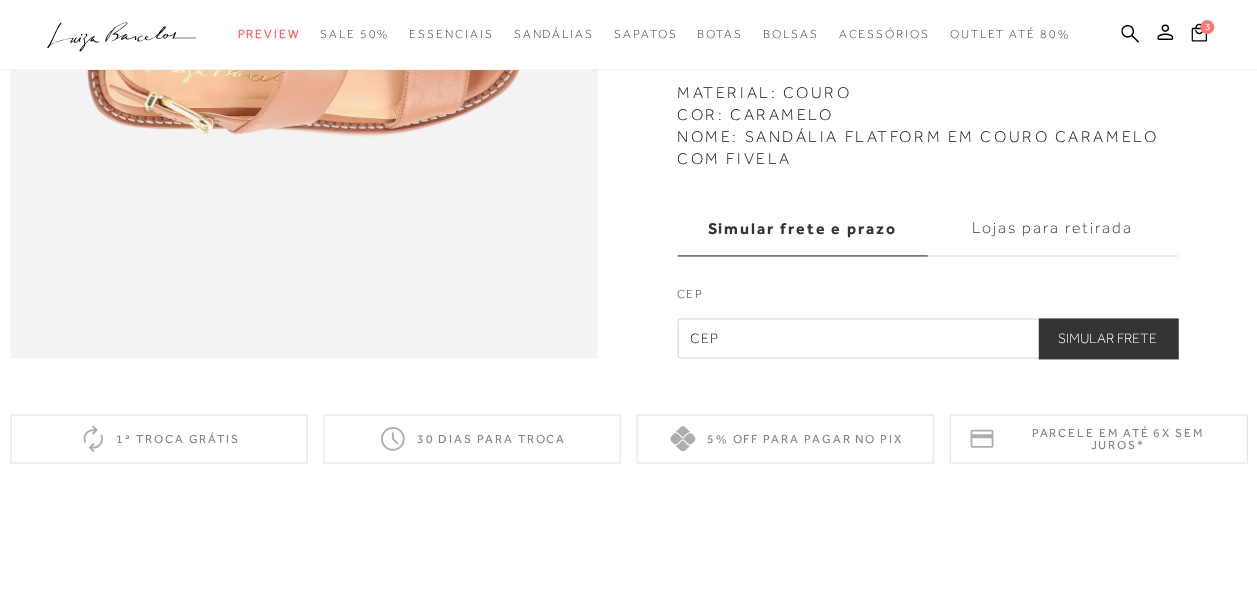 scroll, scrollTop: 1100, scrollLeft: 0, axis: vertical 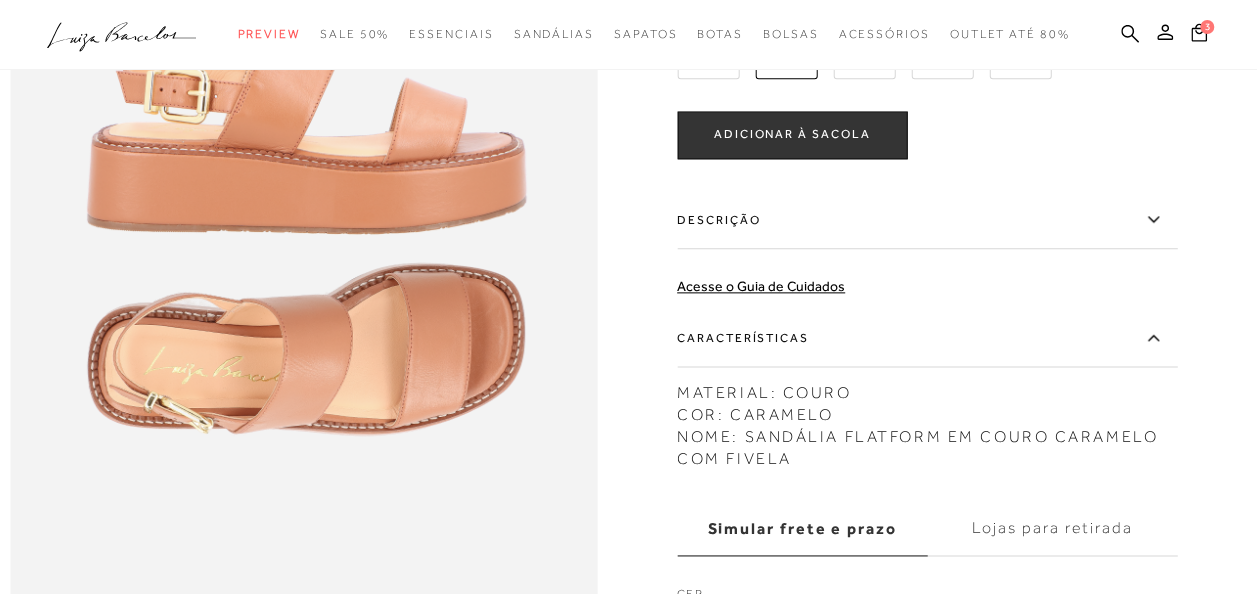 click on "Descrição" at bounding box center [927, 220] 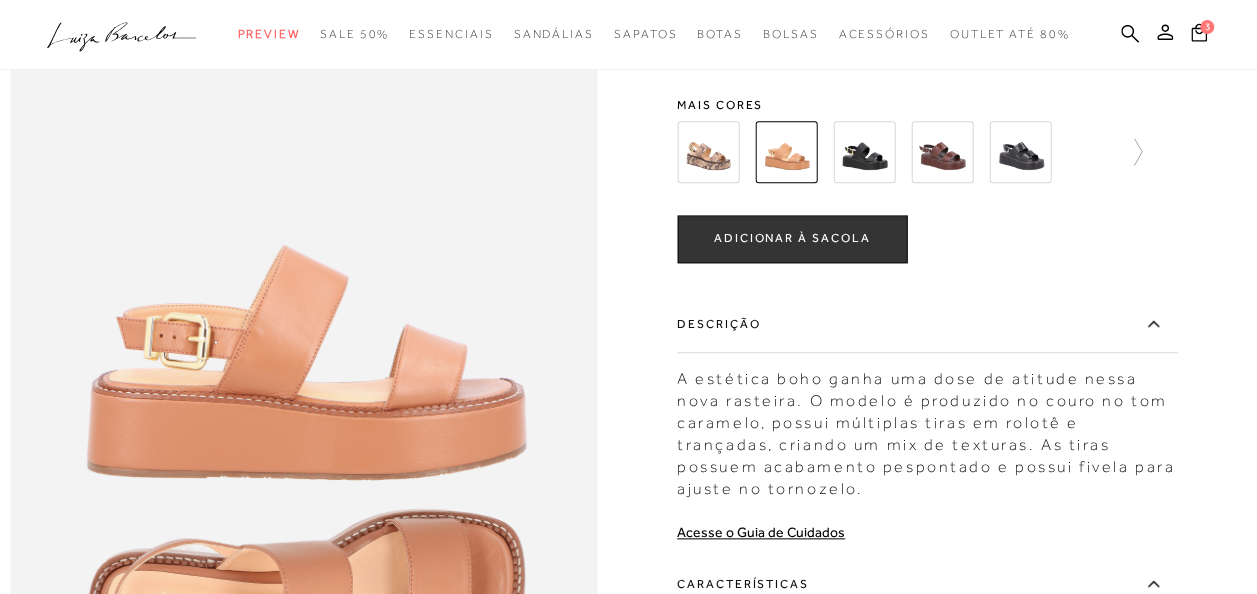 scroll, scrollTop: 800, scrollLeft: 0, axis: vertical 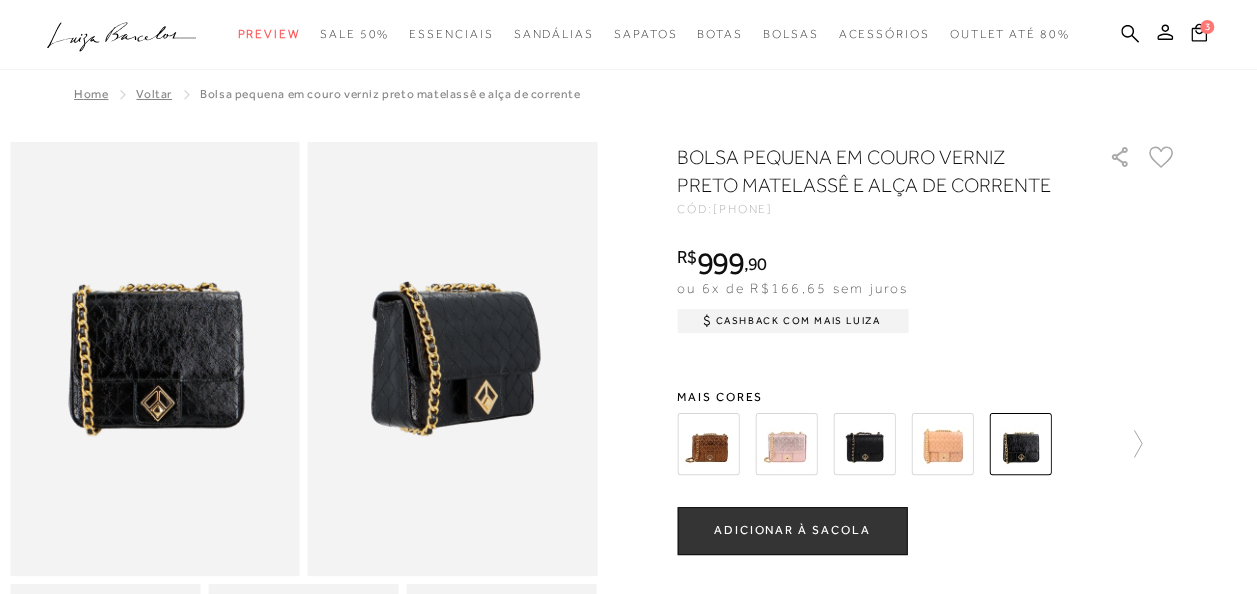 click at bounding box center (786, 444) 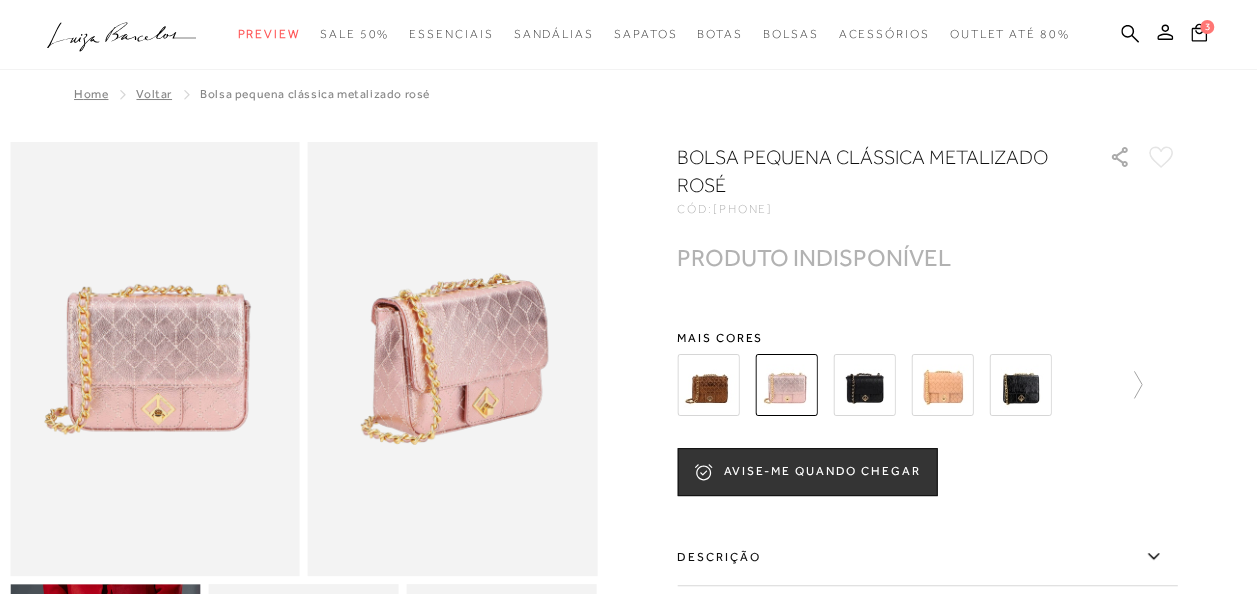click at bounding box center (864, 385) 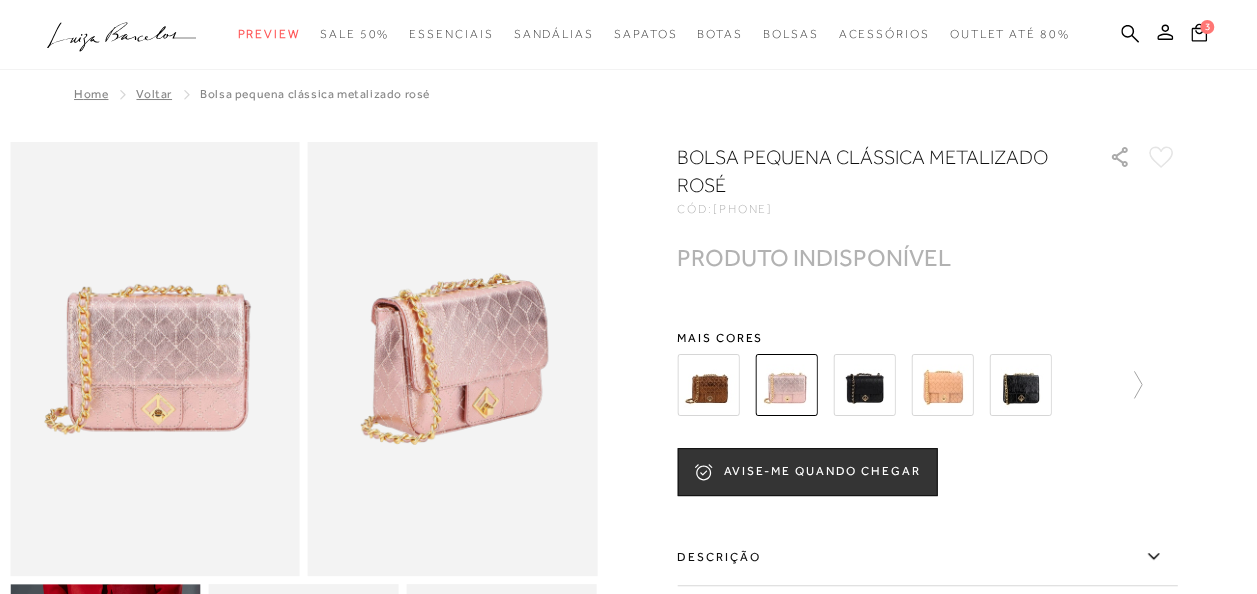 click at bounding box center [942, 385] 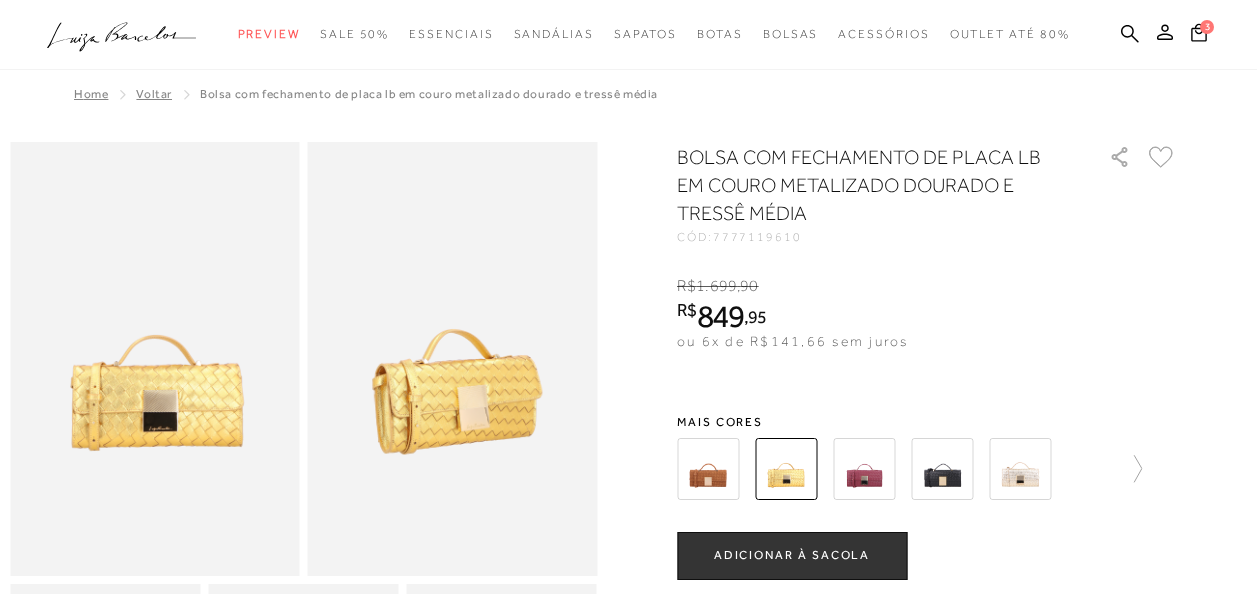 scroll, scrollTop: 0, scrollLeft: 0, axis: both 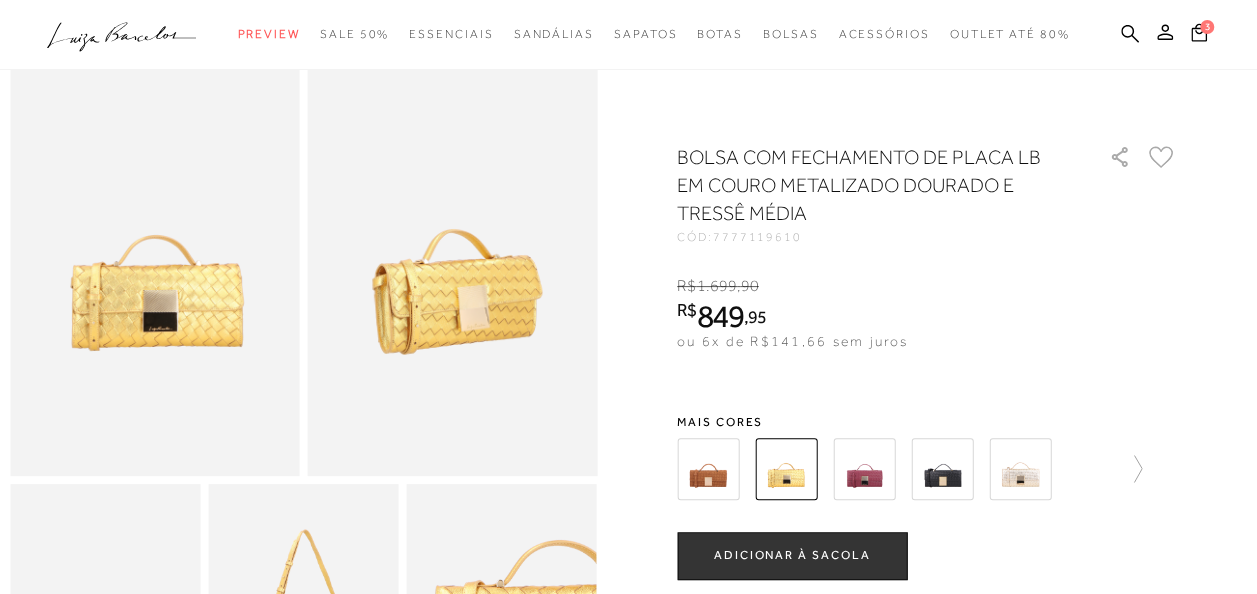 click at bounding box center (708, 469) 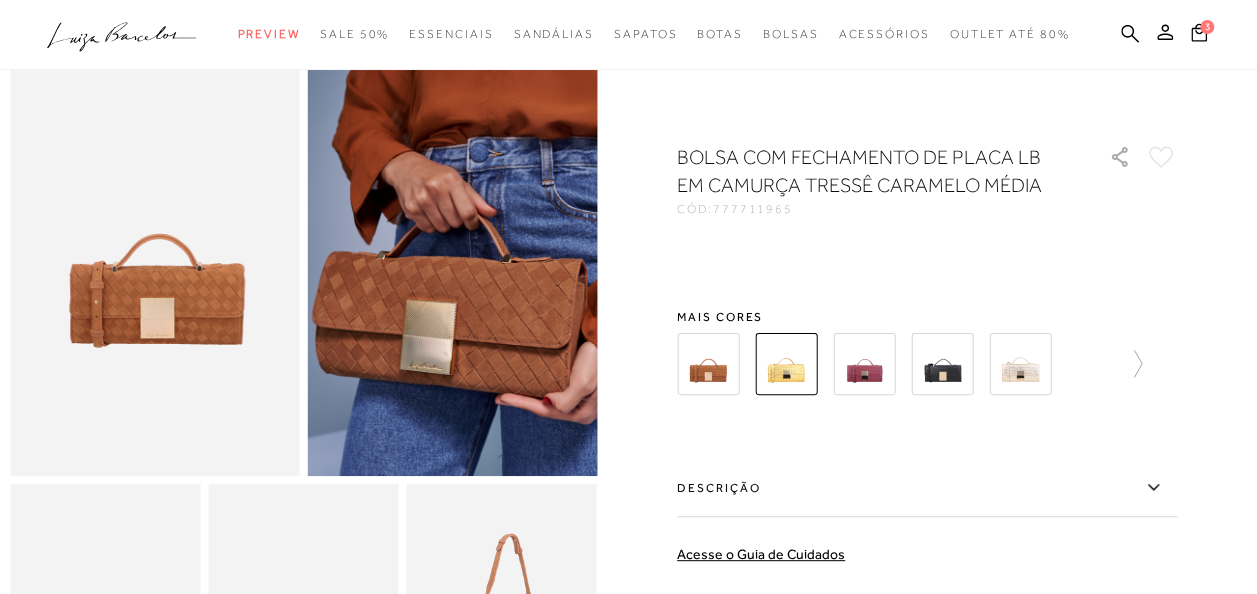 scroll, scrollTop: 0, scrollLeft: 0, axis: both 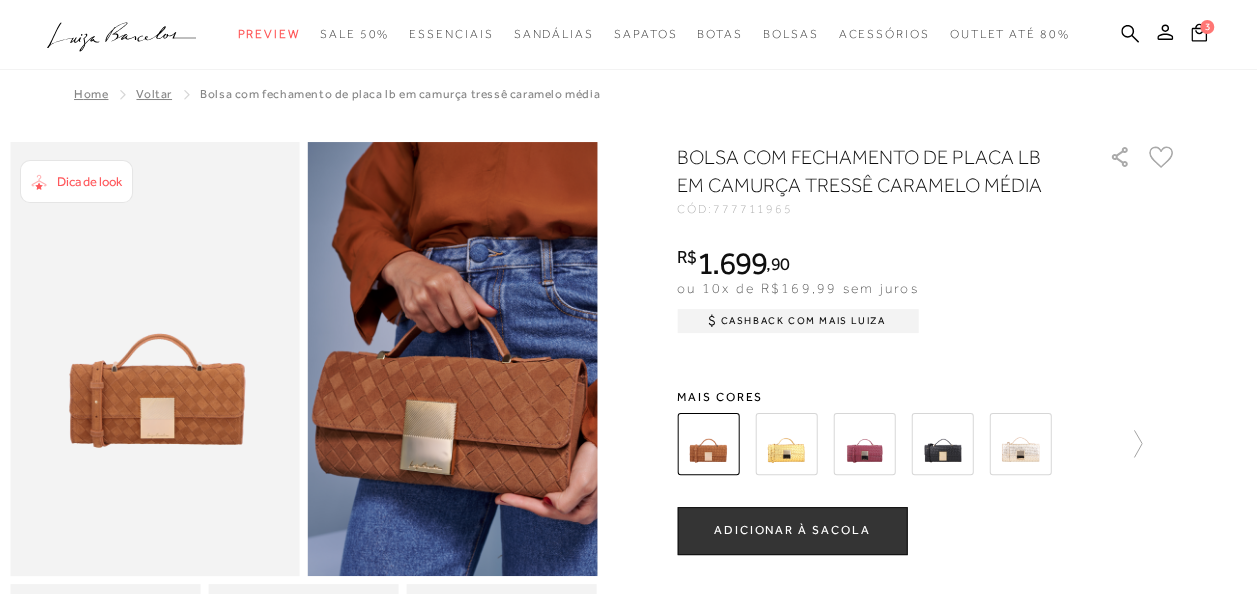 click at bounding box center (864, 444) 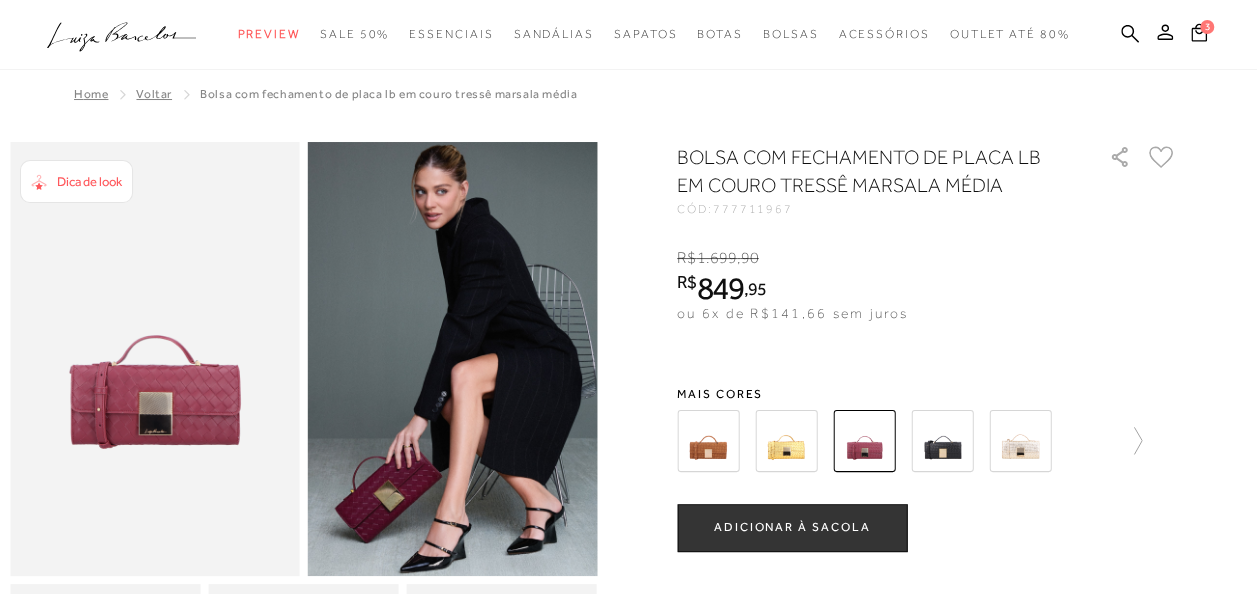 click at bounding box center (1020, 441) 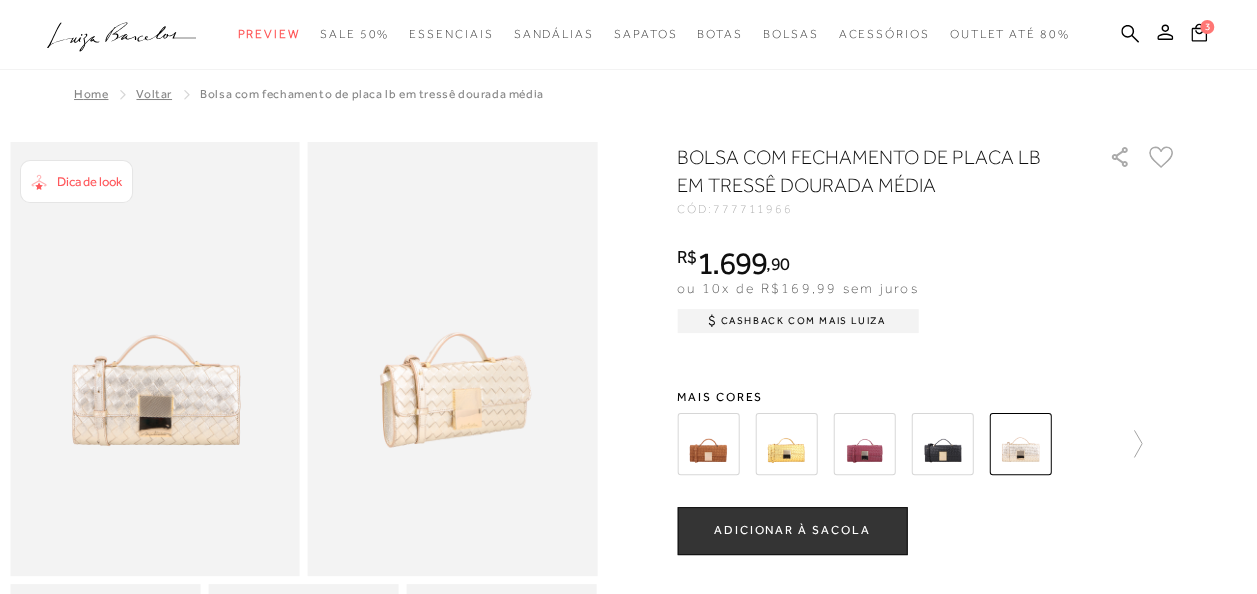 click at bounding box center [786, 444] 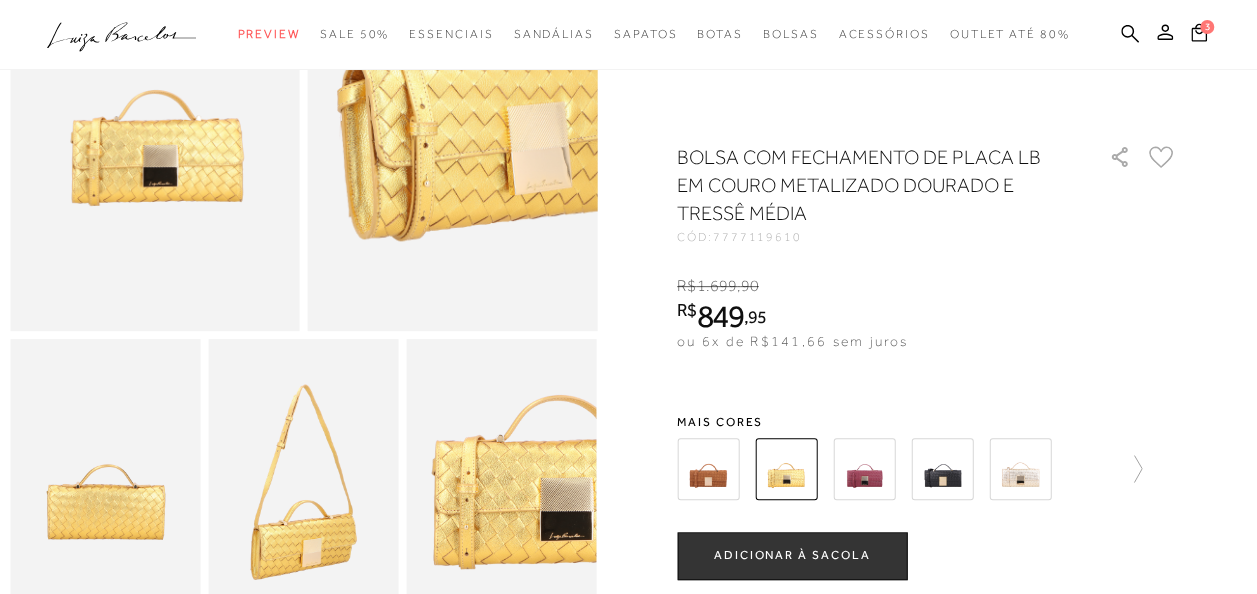 scroll, scrollTop: 300, scrollLeft: 0, axis: vertical 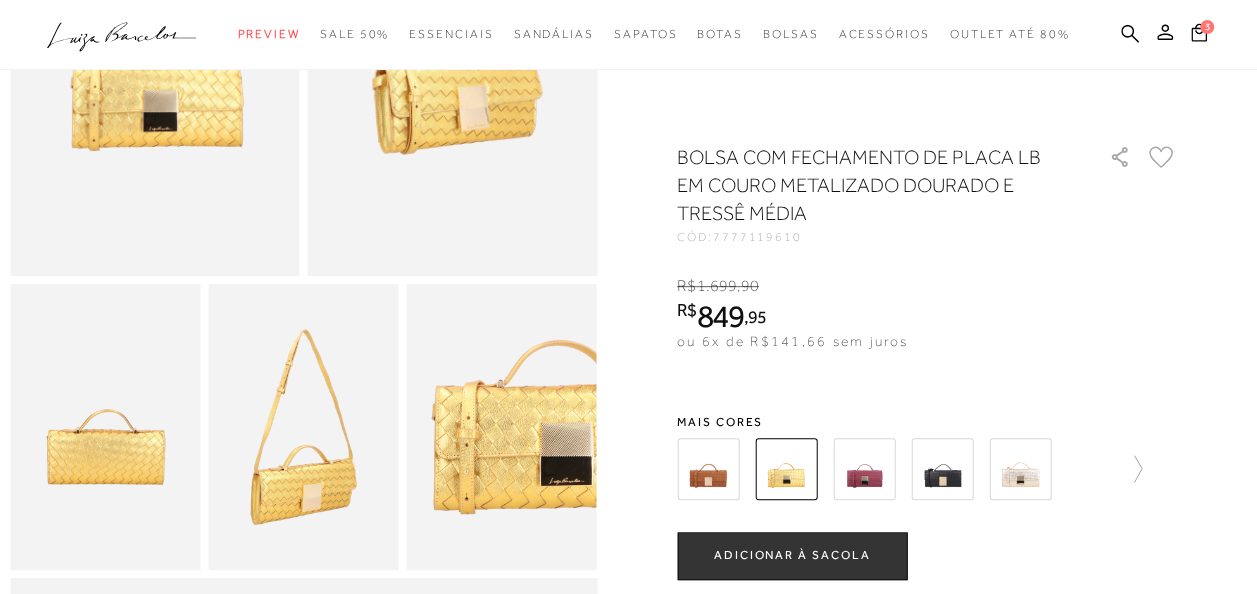 click at bounding box center [864, 469] 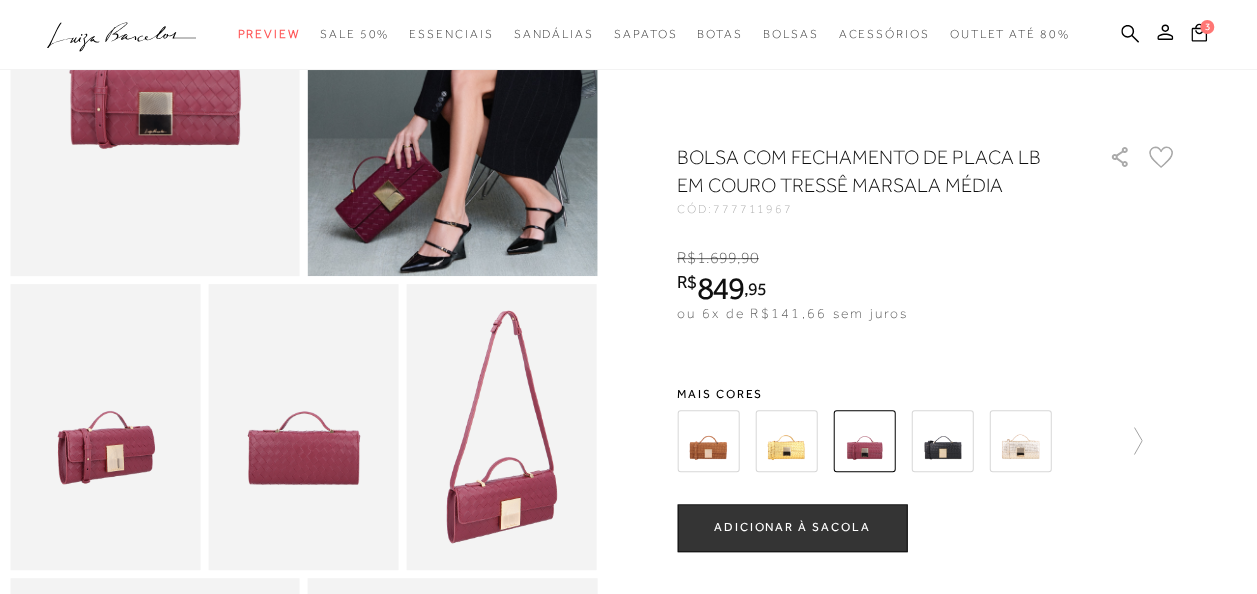 scroll, scrollTop: 0, scrollLeft: 0, axis: both 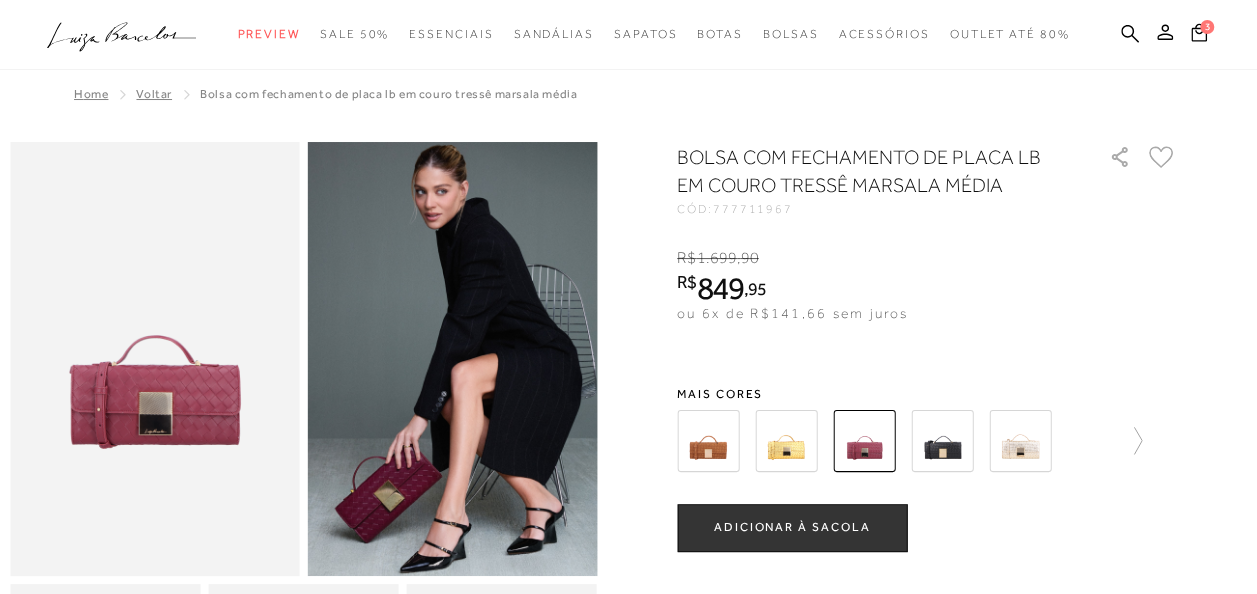click at bounding box center [708, 441] 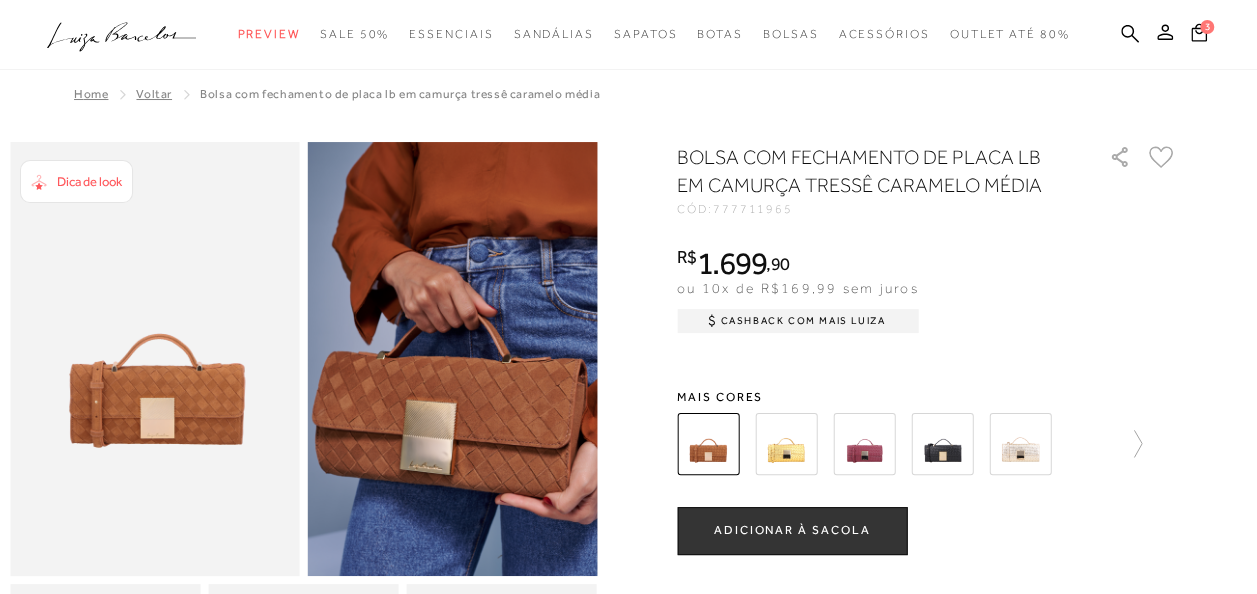 click at bounding box center (1020, 444) 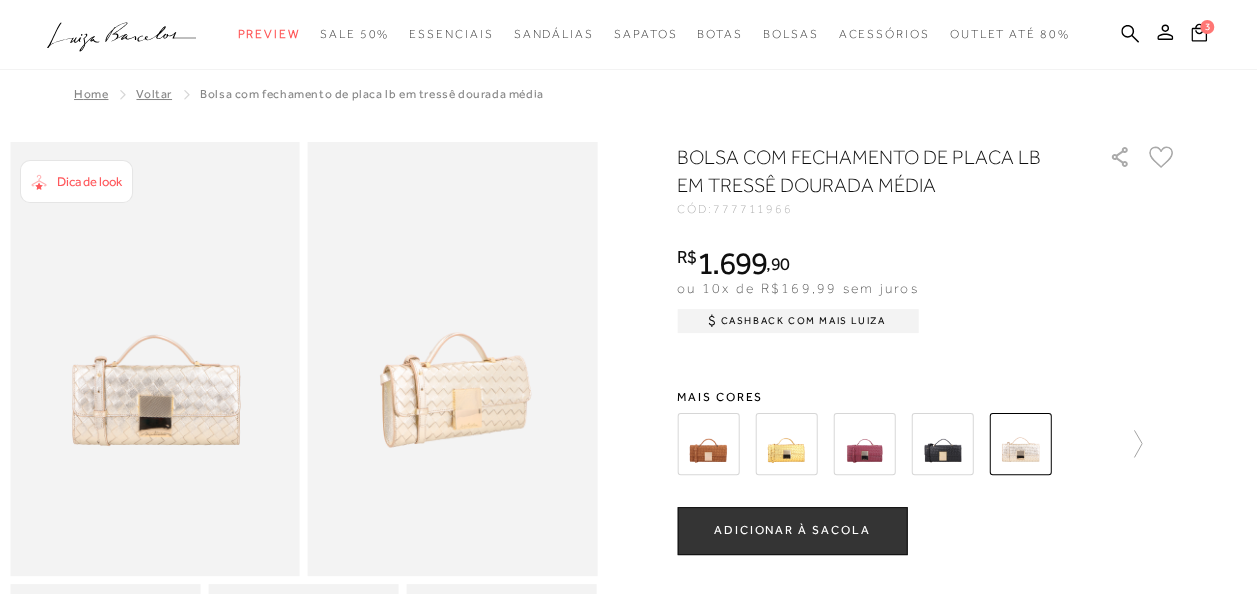 click at bounding box center [942, 444] 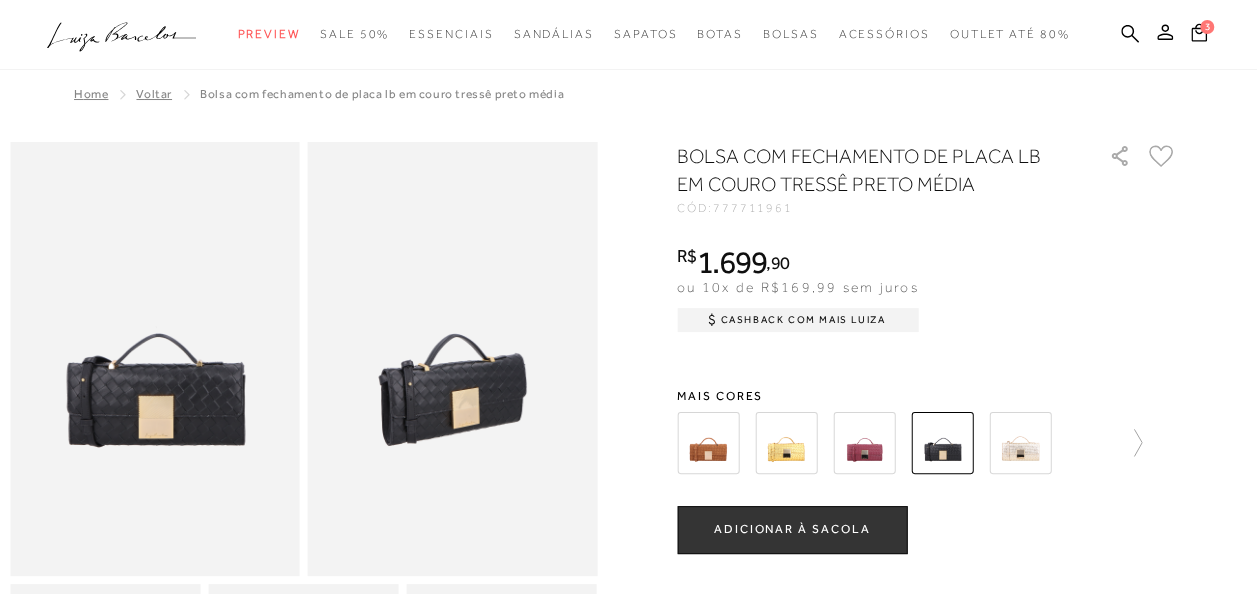 click at bounding box center (864, 443) 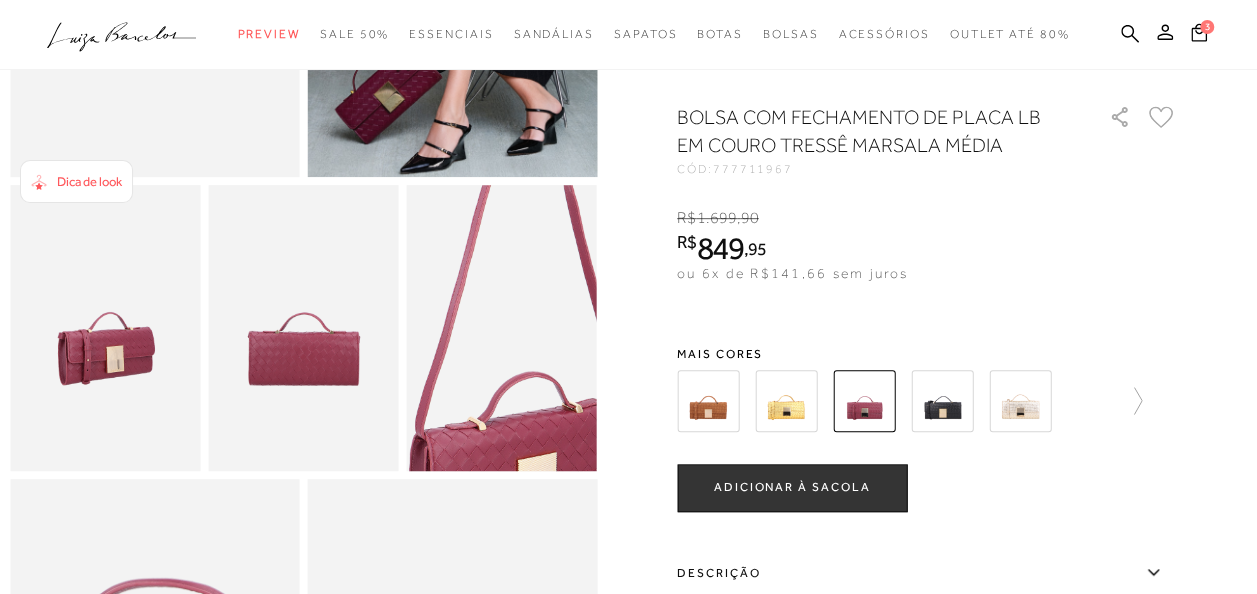 scroll, scrollTop: 400, scrollLeft: 0, axis: vertical 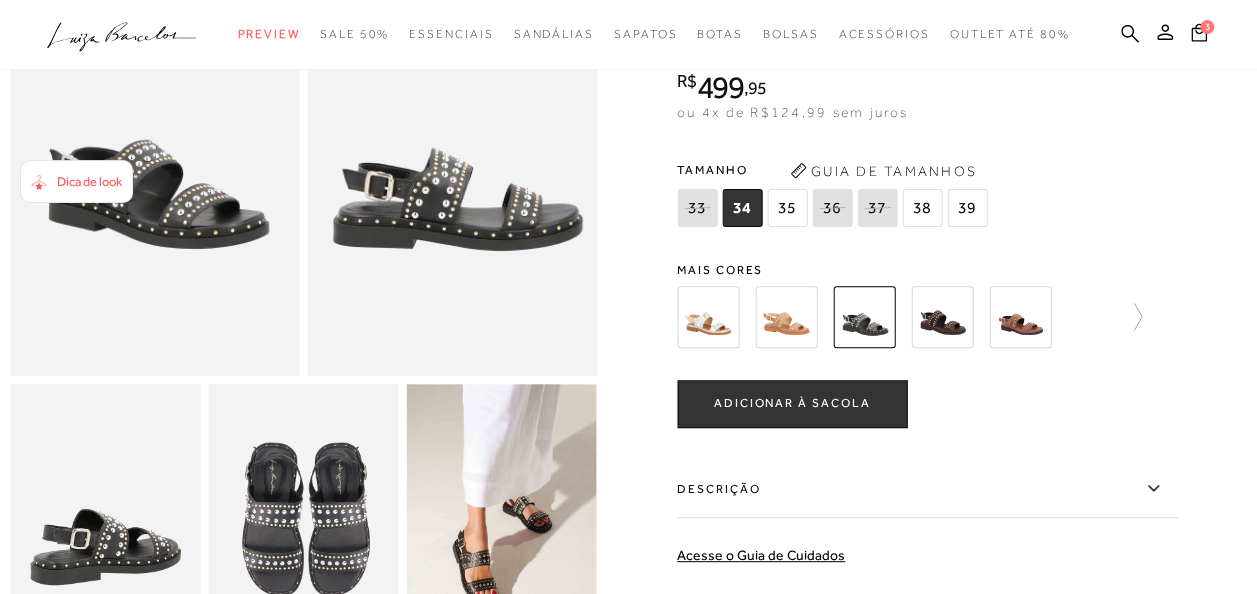 click at bounding box center [786, 317] 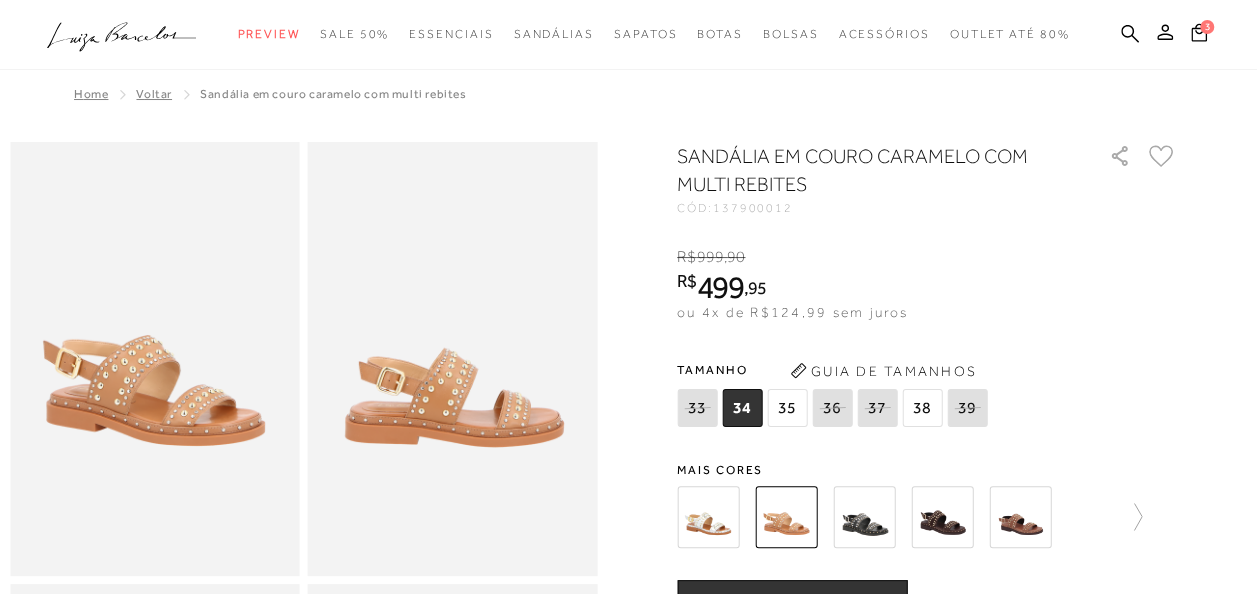 scroll, scrollTop: 100, scrollLeft: 0, axis: vertical 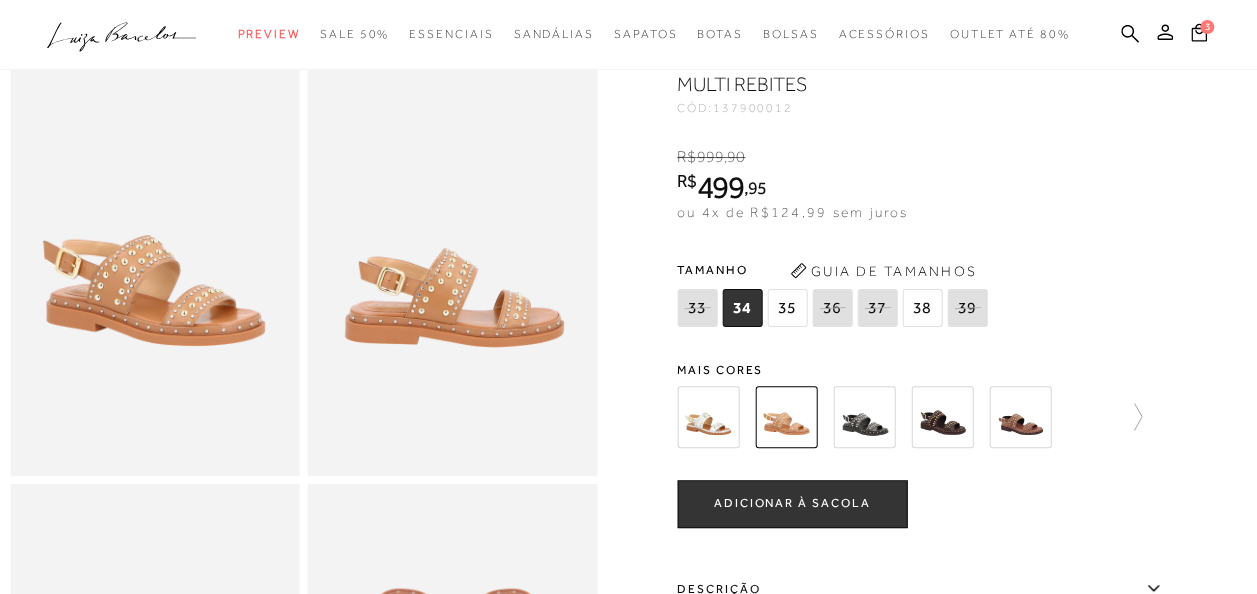 click at bounding box center (942, 417) 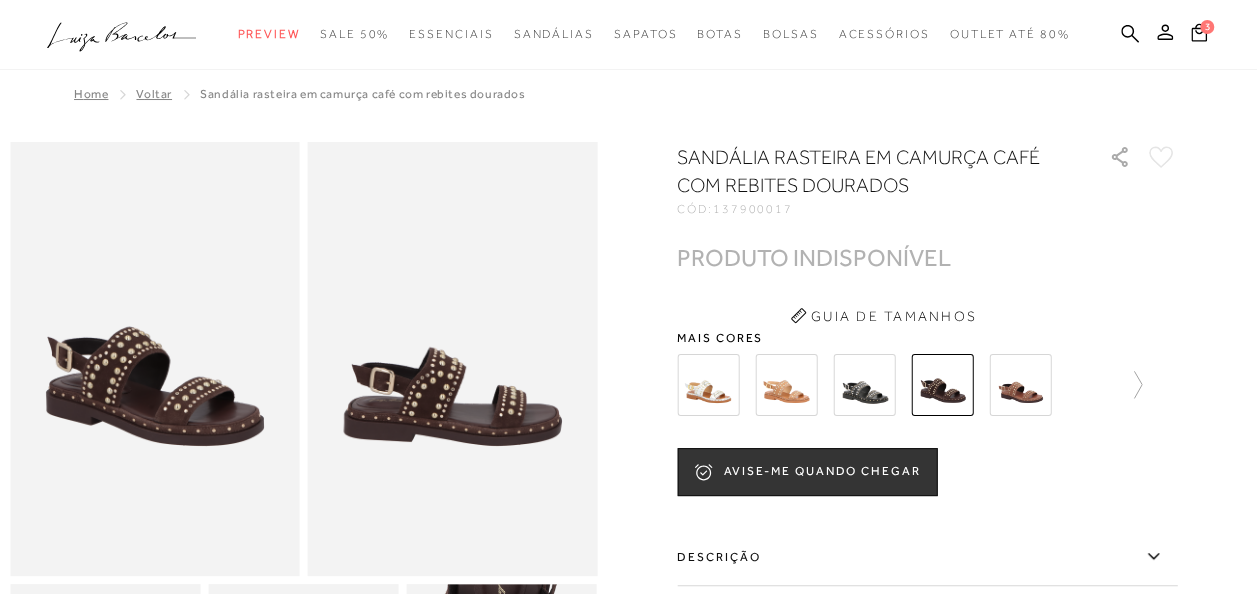 click at bounding box center (1020, 385) 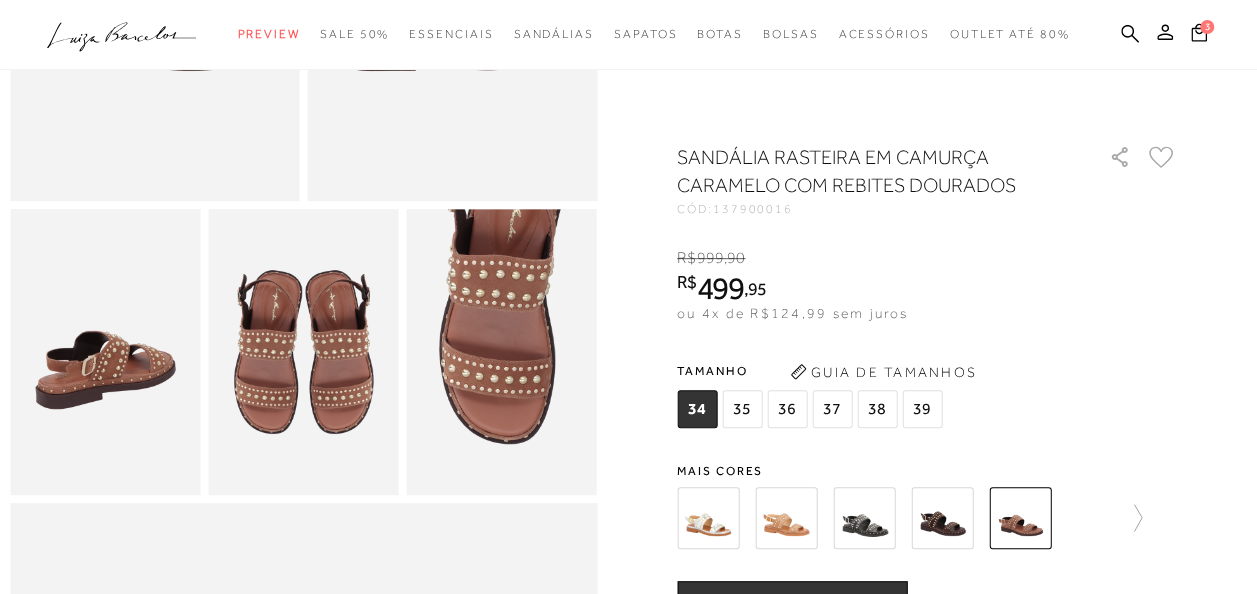 scroll, scrollTop: 400, scrollLeft: 0, axis: vertical 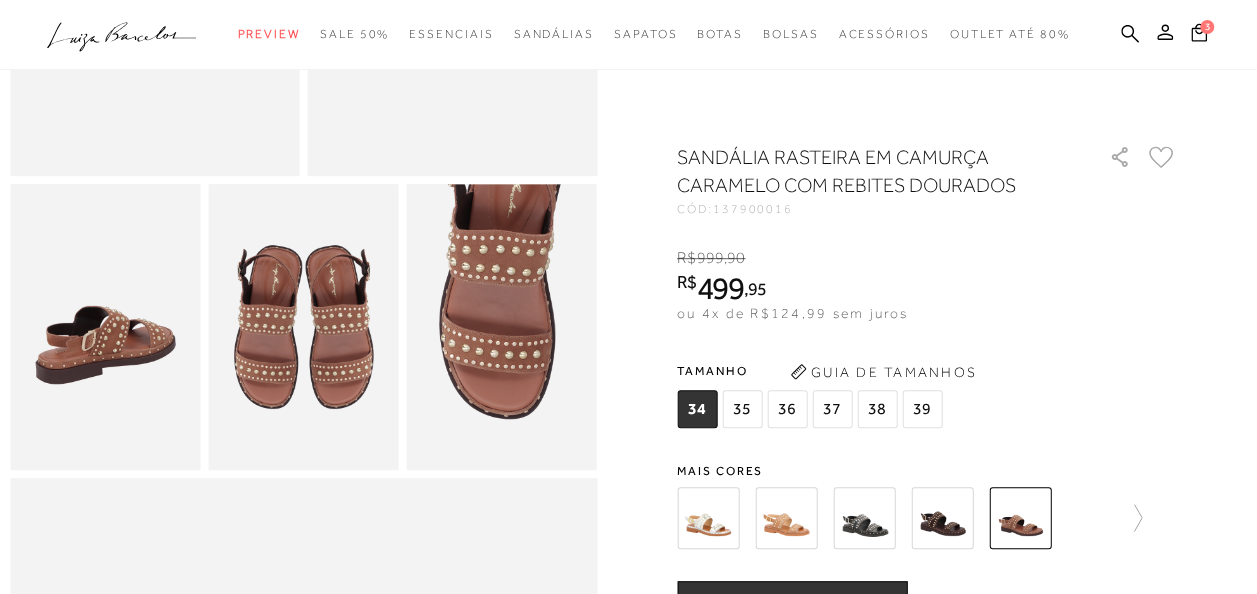 click at bounding box center [708, 518] 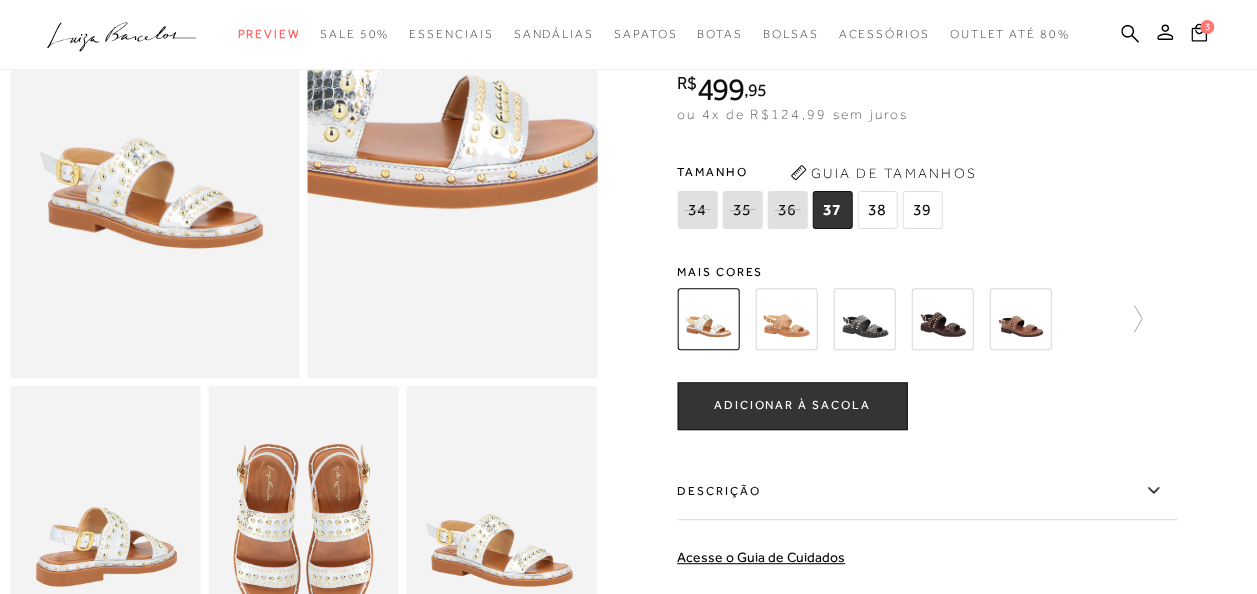 scroll, scrollTop: 200, scrollLeft: 0, axis: vertical 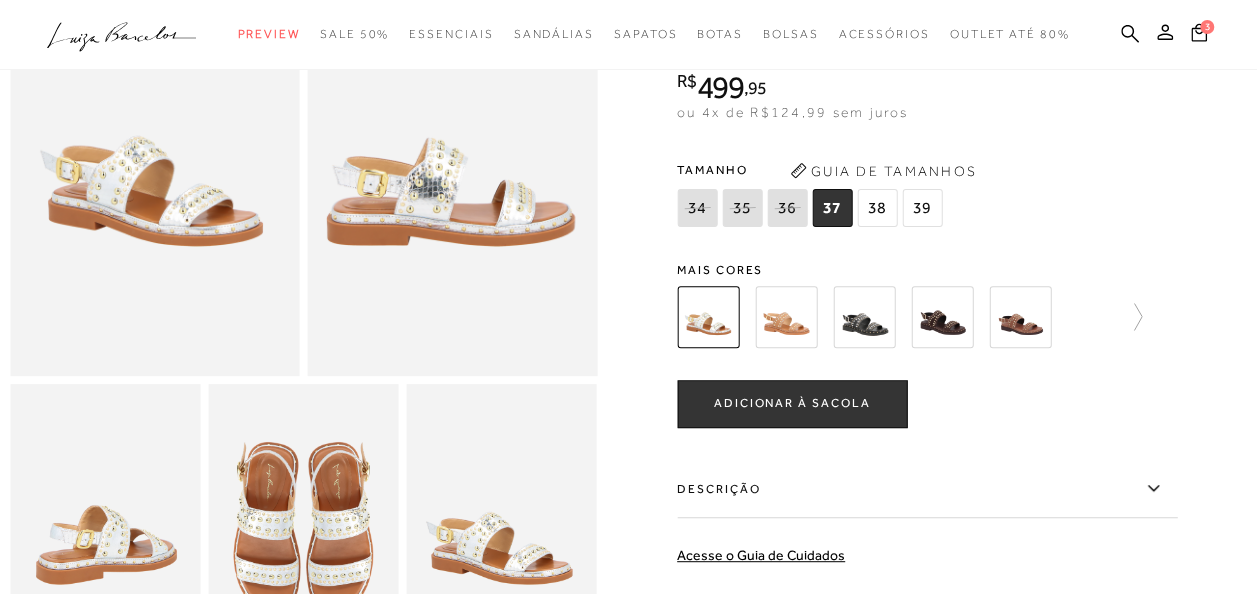 click at bounding box center (1020, 317) 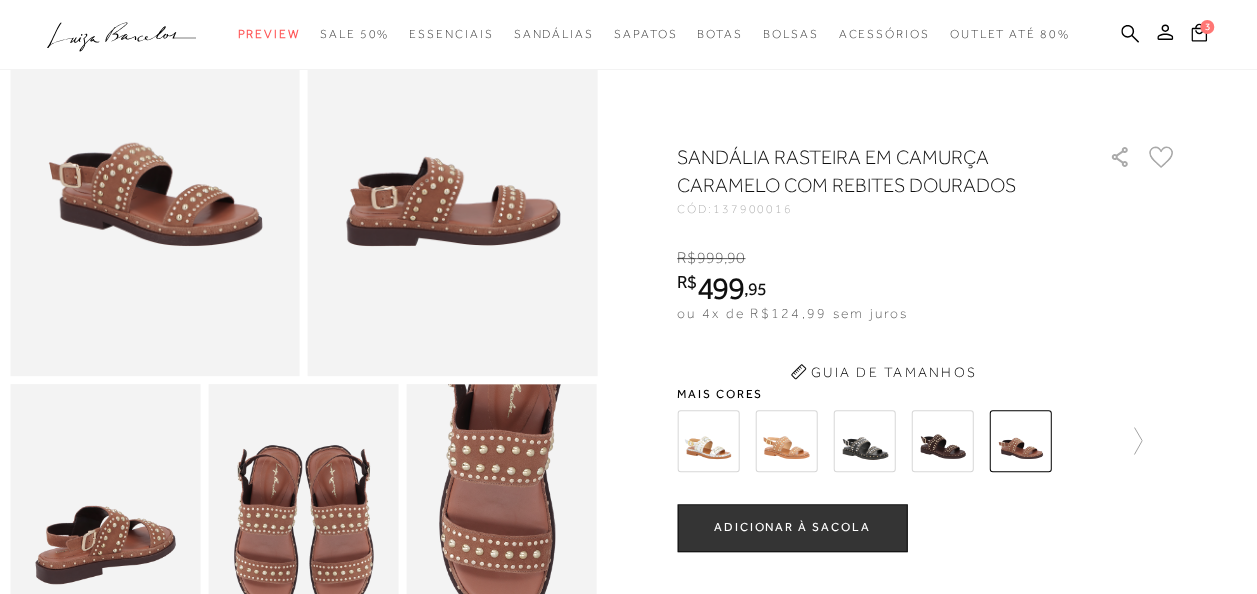 scroll, scrollTop: 0, scrollLeft: 0, axis: both 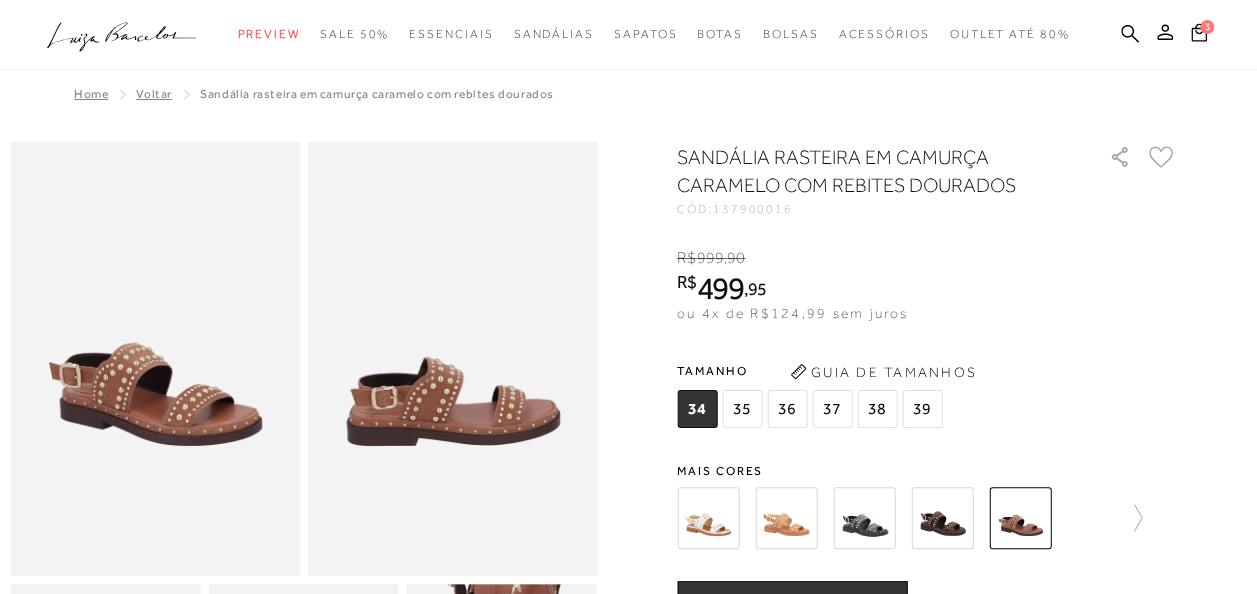 click at bounding box center [942, 518] 